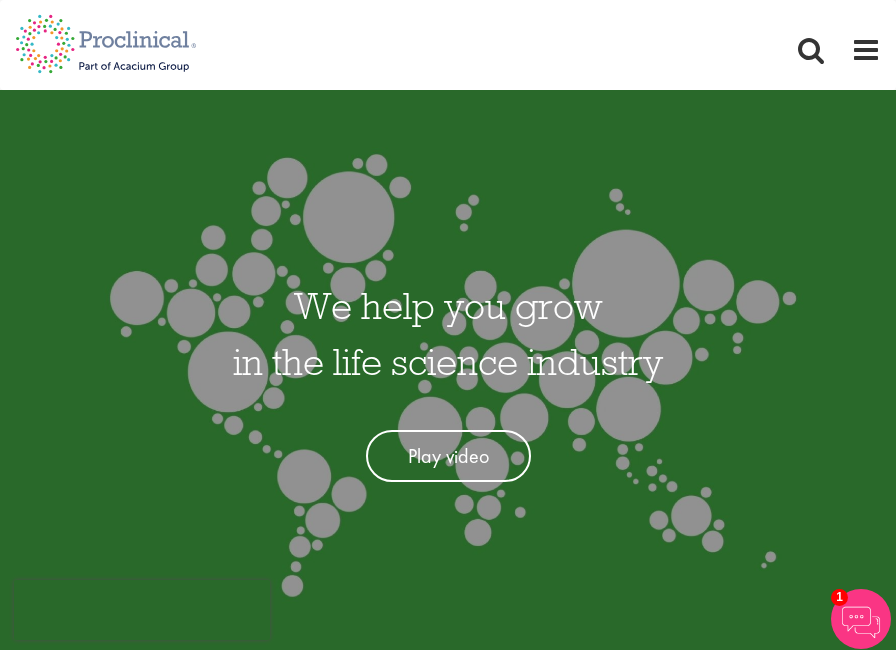 scroll, scrollTop: 0, scrollLeft: 0, axis: both 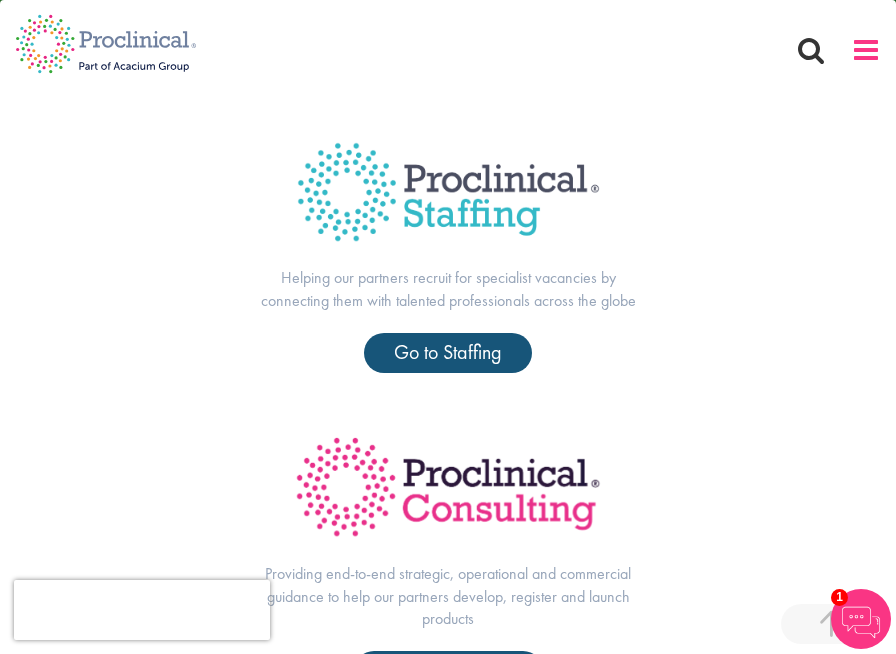 click at bounding box center [866, 50] 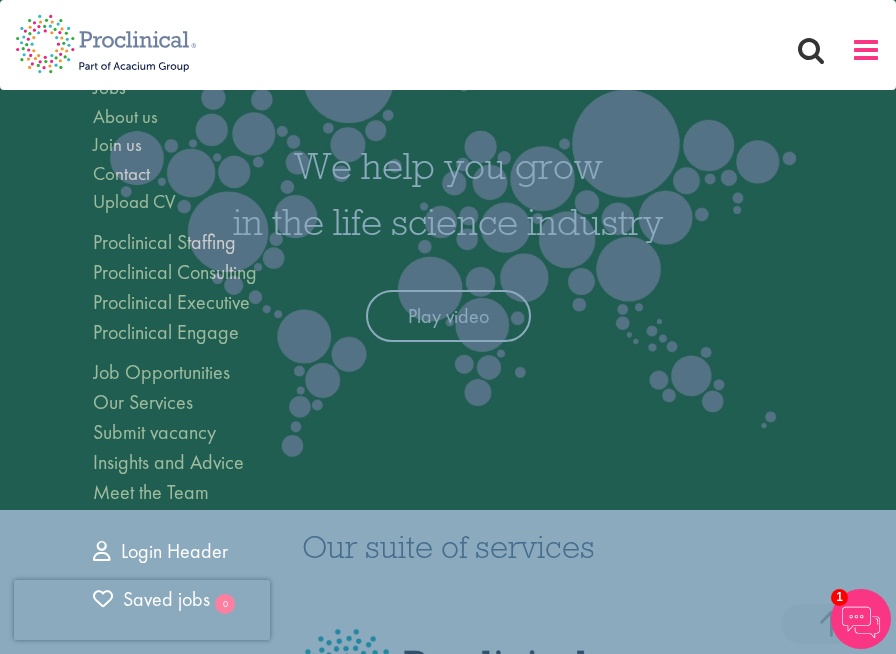 scroll, scrollTop: 10, scrollLeft: 0, axis: vertical 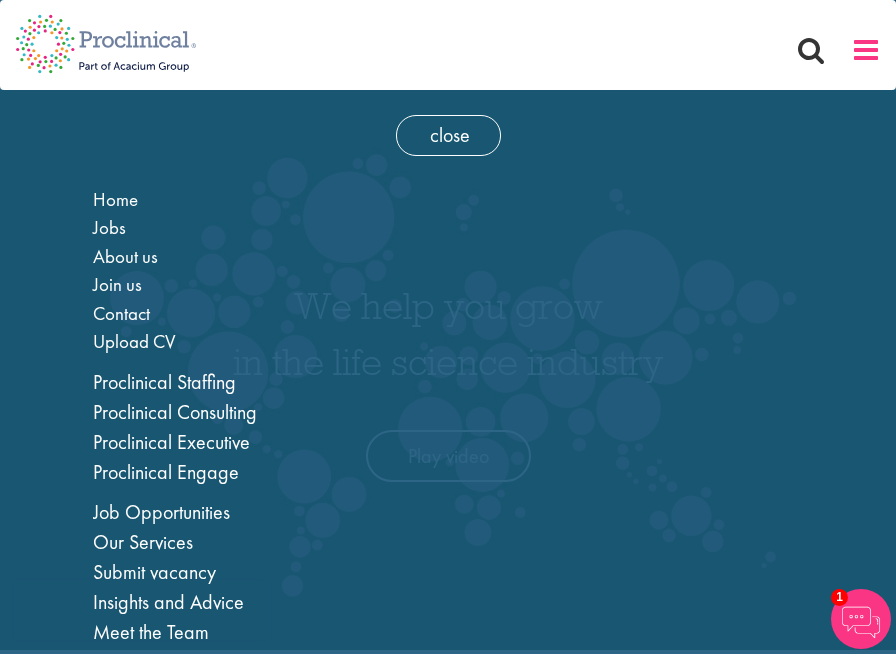 click at bounding box center (866, 50) 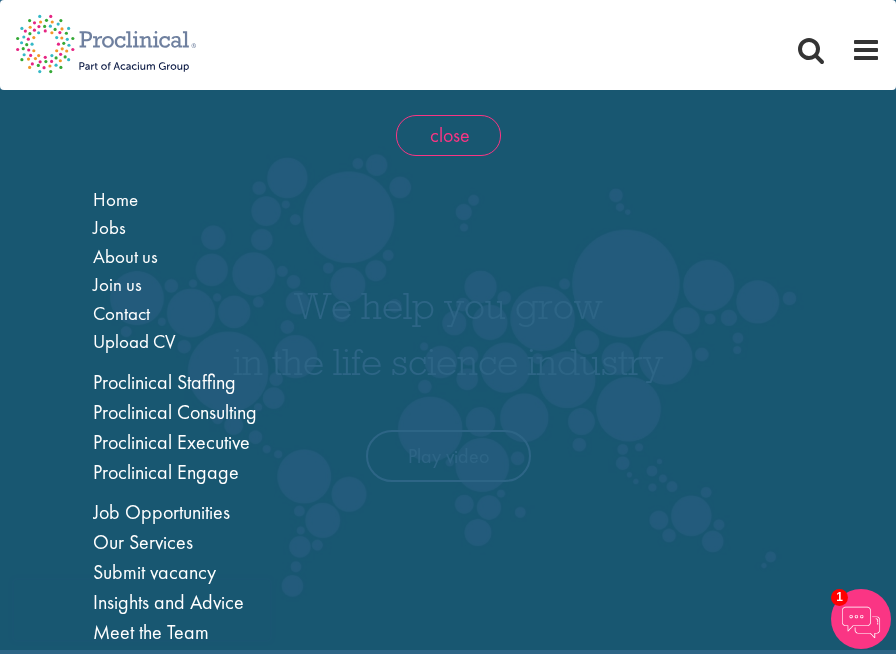 click on "close" at bounding box center [448, 135] 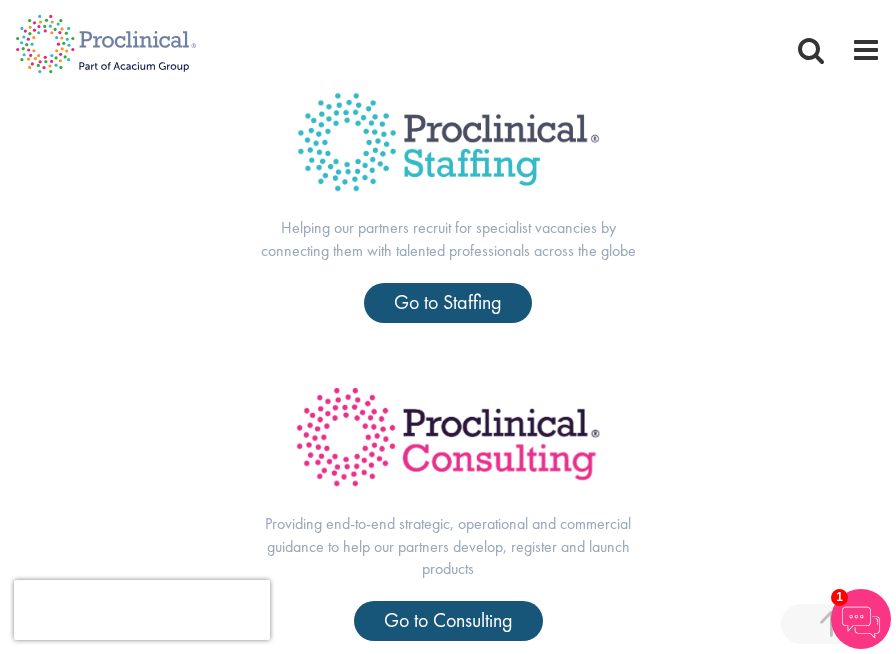 scroll, scrollTop: 650, scrollLeft: 0, axis: vertical 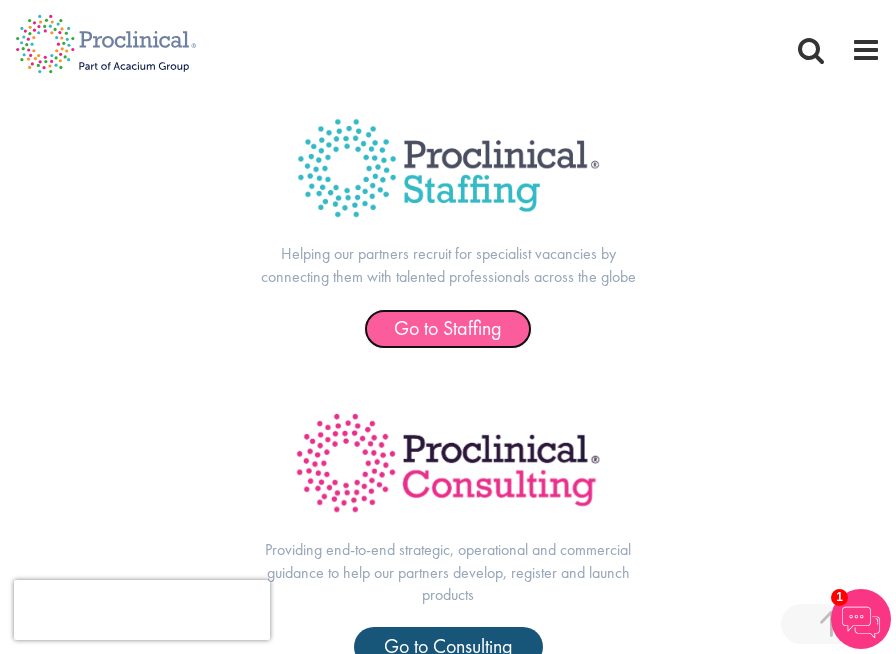 click on "Go to Staffing" at bounding box center [448, 329] 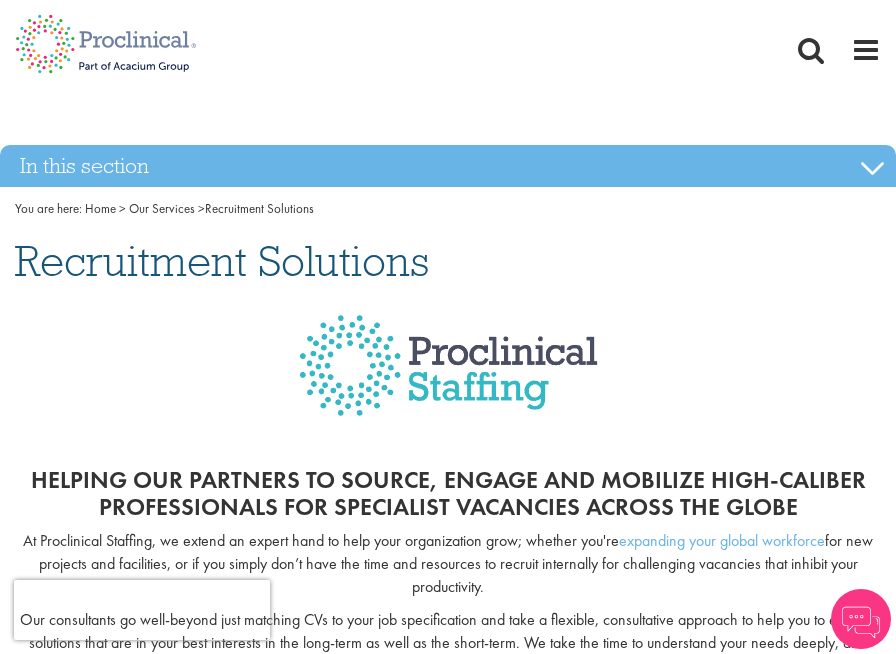 scroll, scrollTop: 0, scrollLeft: 0, axis: both 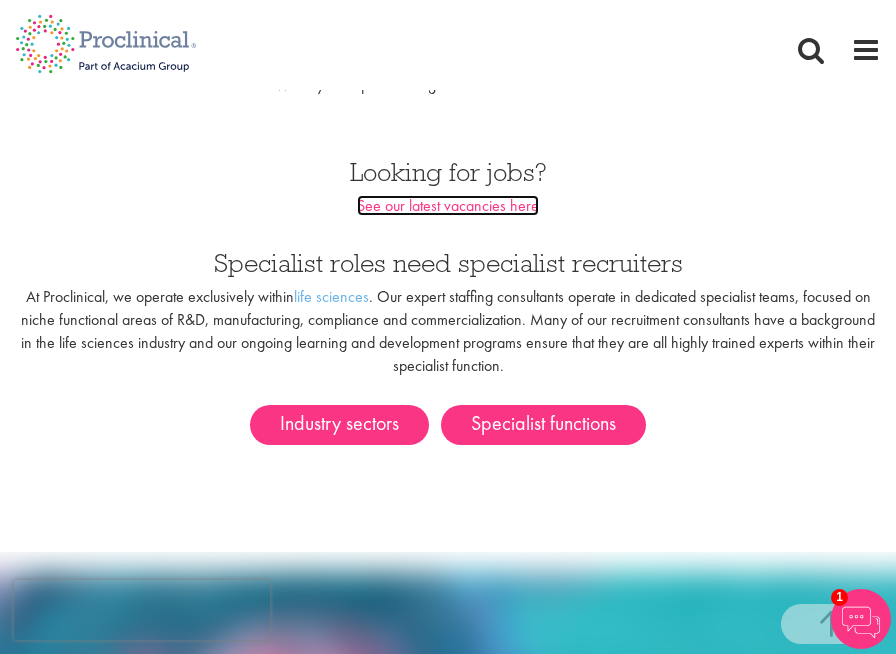 click on "See our latest vacancies here" at bounding box center [448, 205] 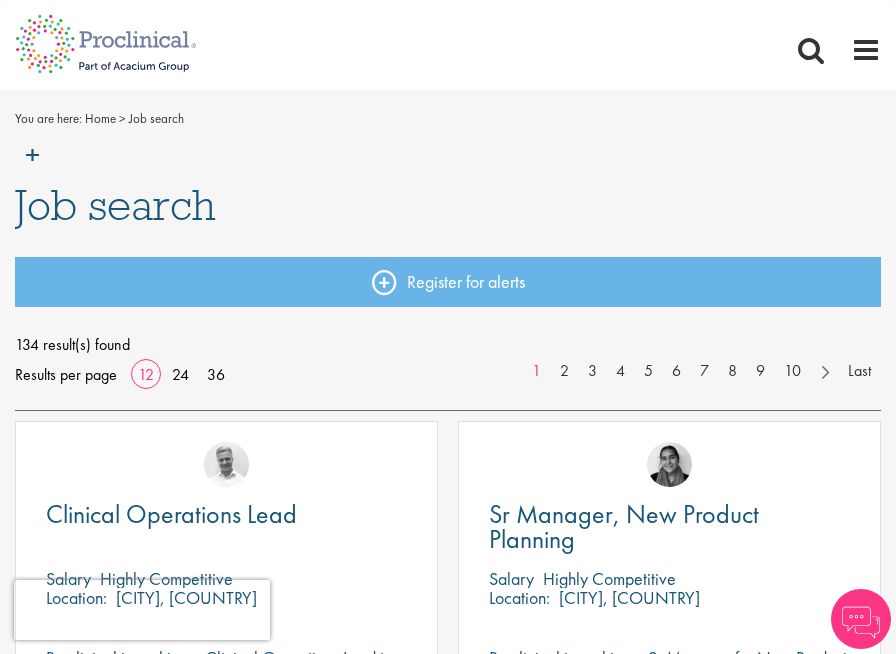 scroll, scrollTop: 0, scrollLeft: 0, axis: both 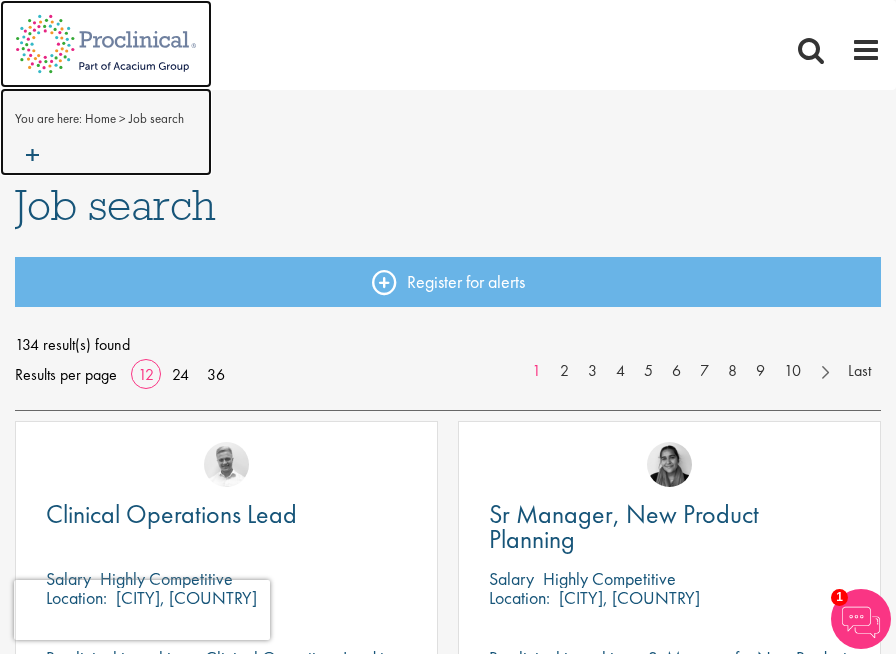 click at bounding box center [106, 132] 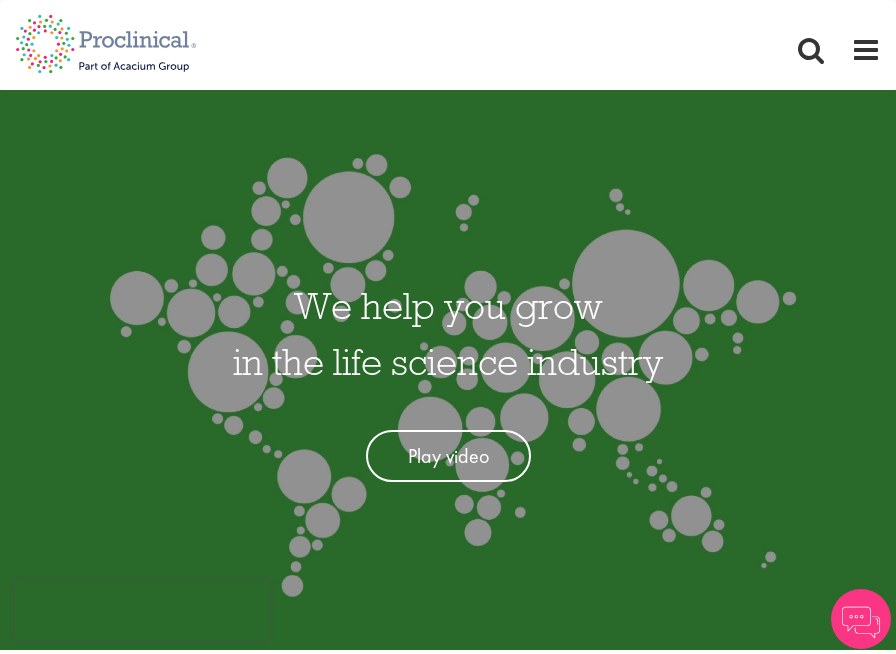 scroll, scrollTop: 0, scrollLeft: 0, axis: both 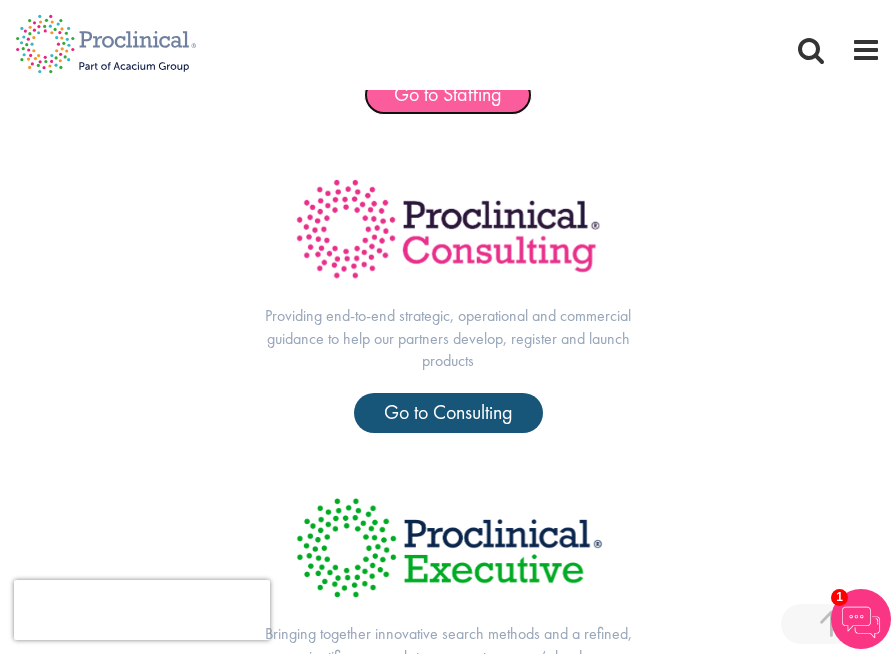 click on "Go to Staffing" at bounding box center [448, 94] 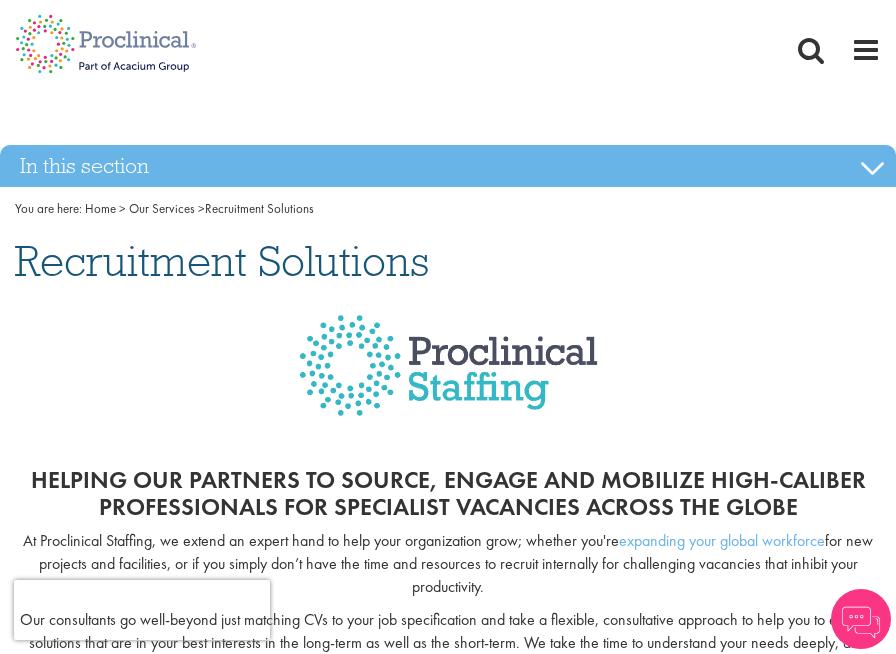 scroll, scrollTop: 0, scrollLeft: 0, axis: both 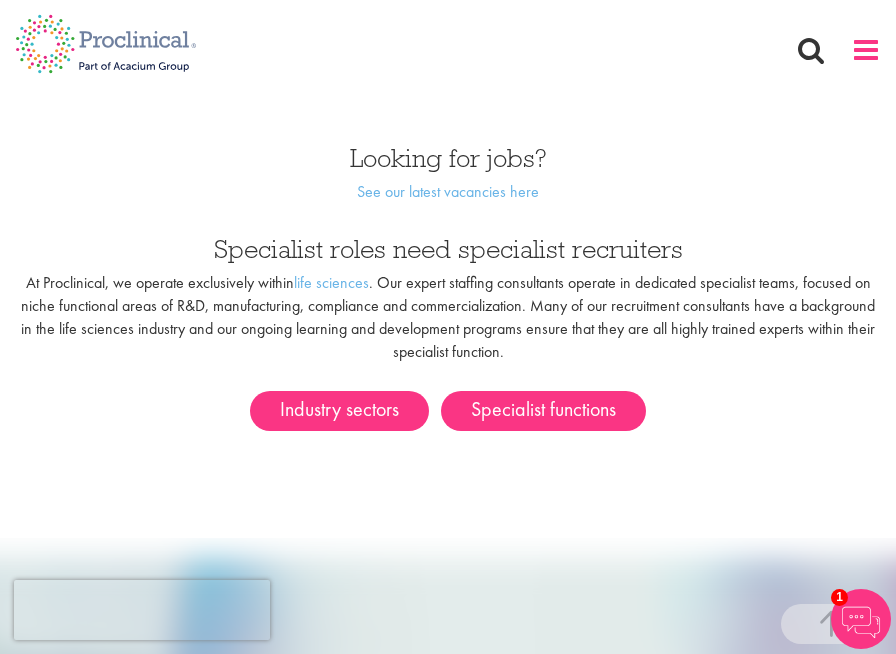 click at bounding box center (866, 50) 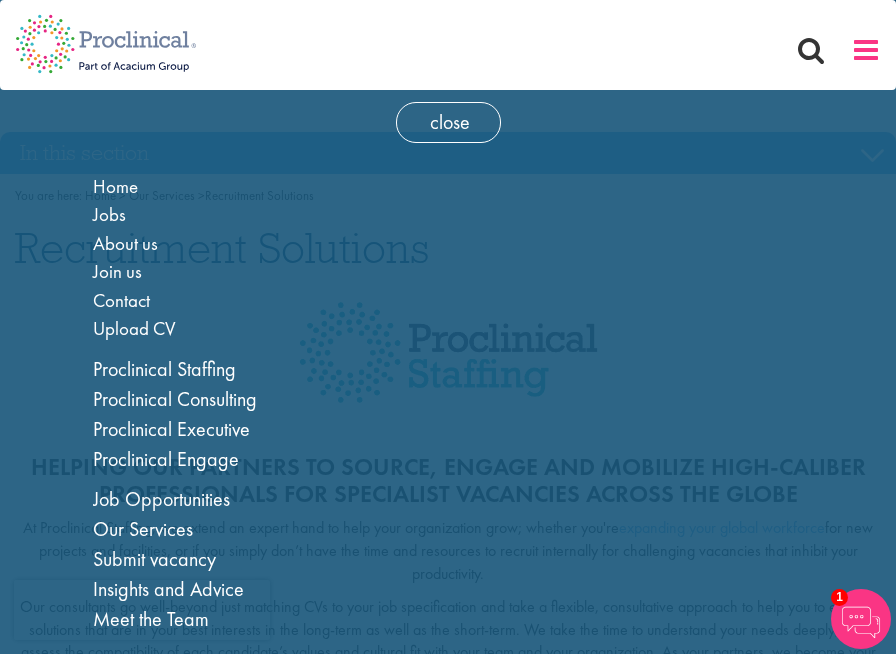 scroll, scrollTop: 0, scrollLeft: 0, axis: both 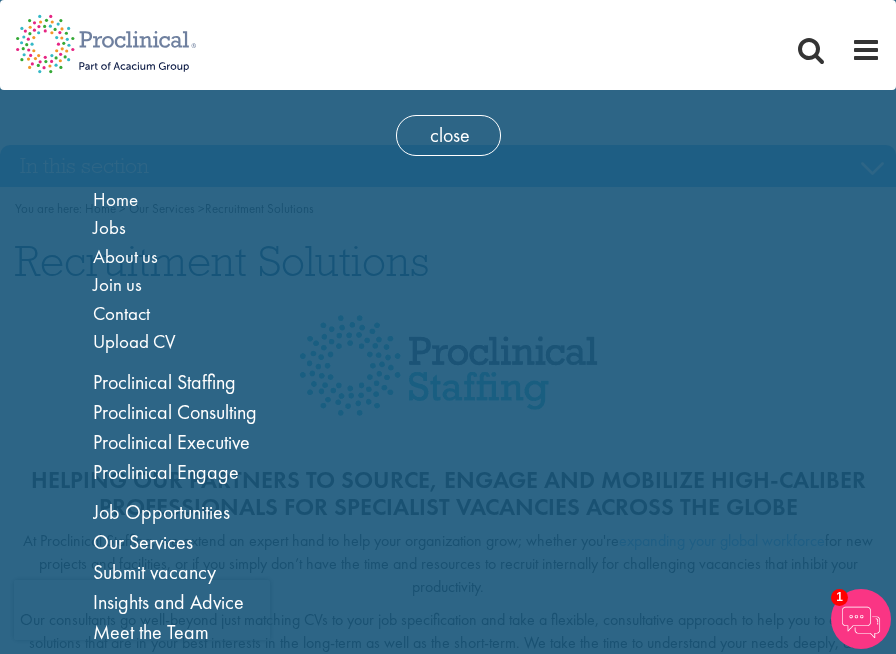 click on "Proclinical Consulting" at bounding box center [448, 412] 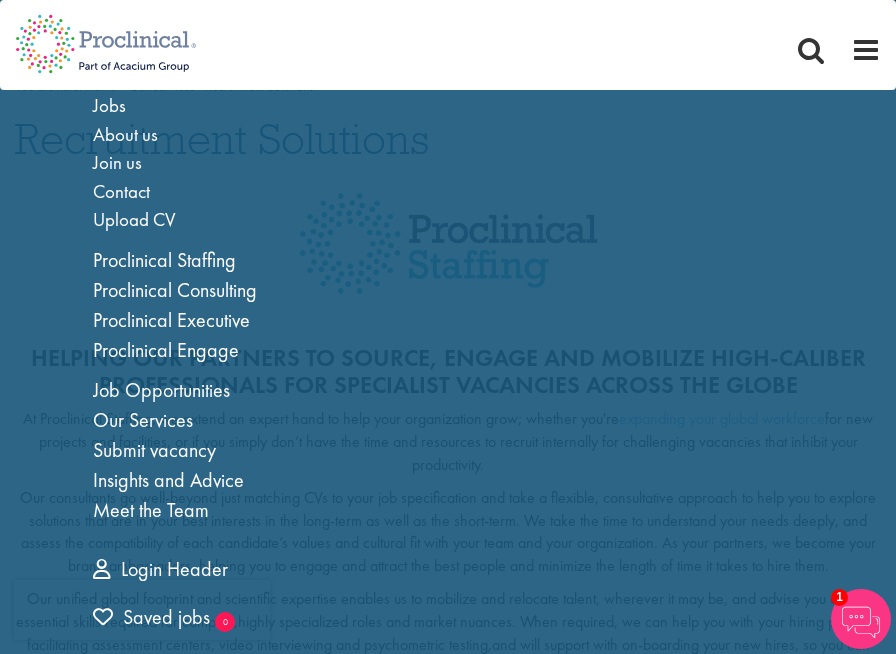 scroll, scrollTop: 126, scrollLeft: 0, axis: vertical 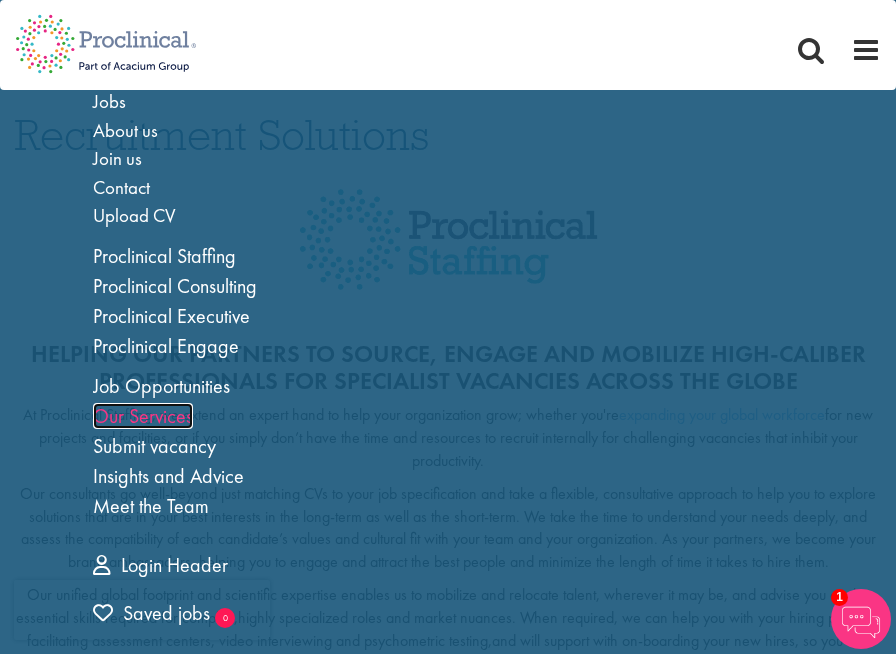 click on "Our Services" at bounding box center [143, 416] 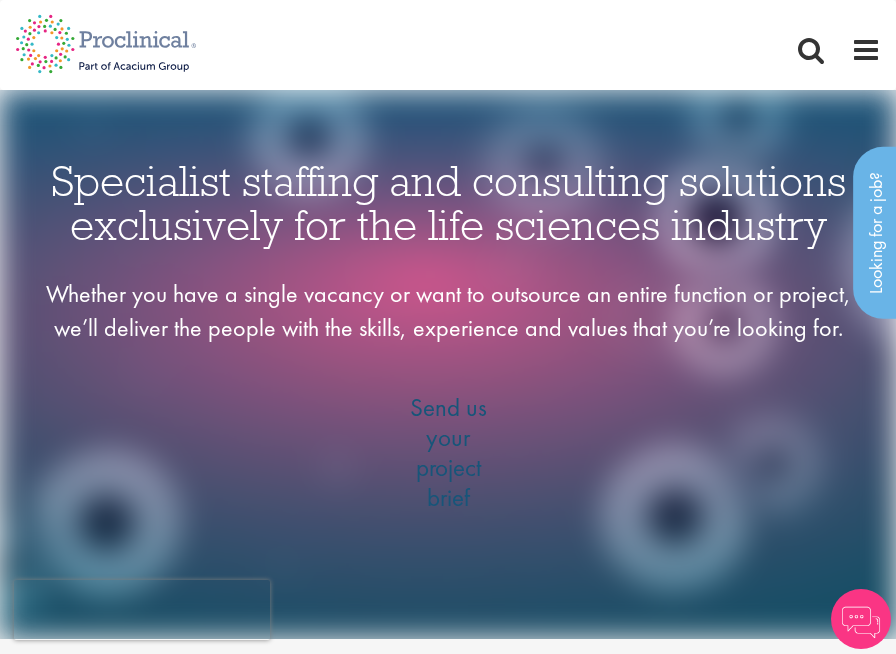 scroll, scrollTop: 0, scrollLeft: 0, axis: both 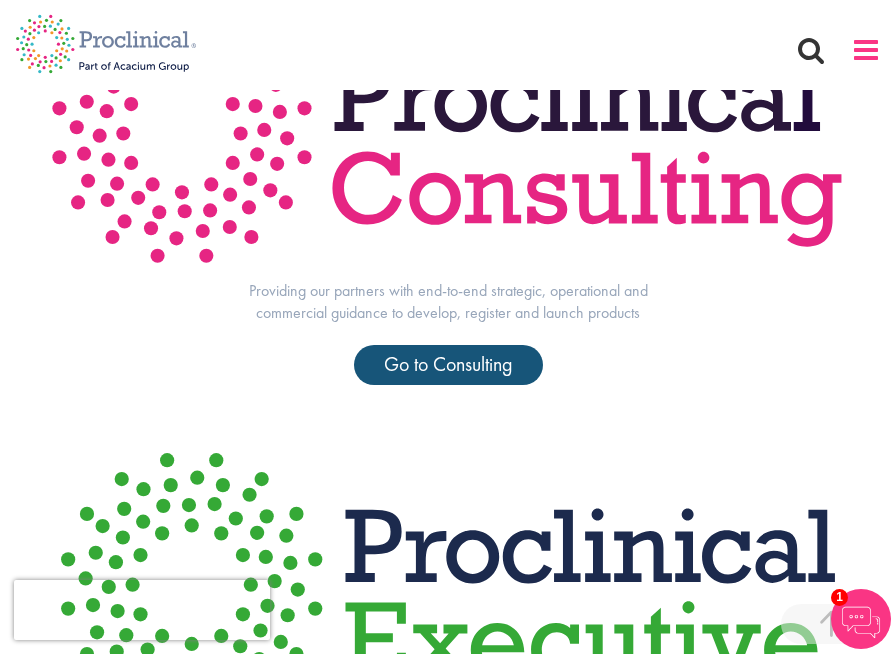 click at bounding box center [866, 50] 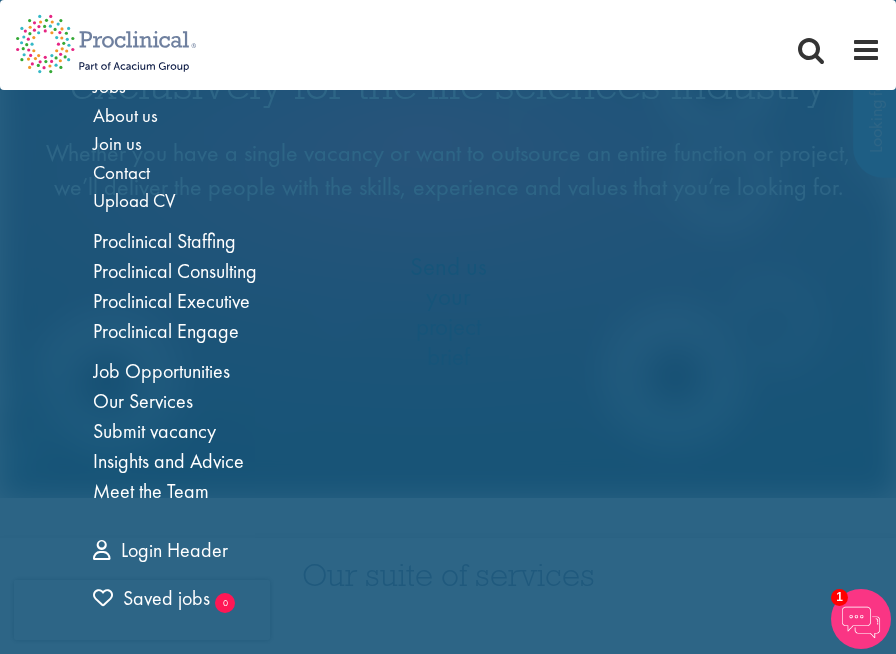 scroll, scrollTop: 84, scrollLeft: 0, axis: vertical 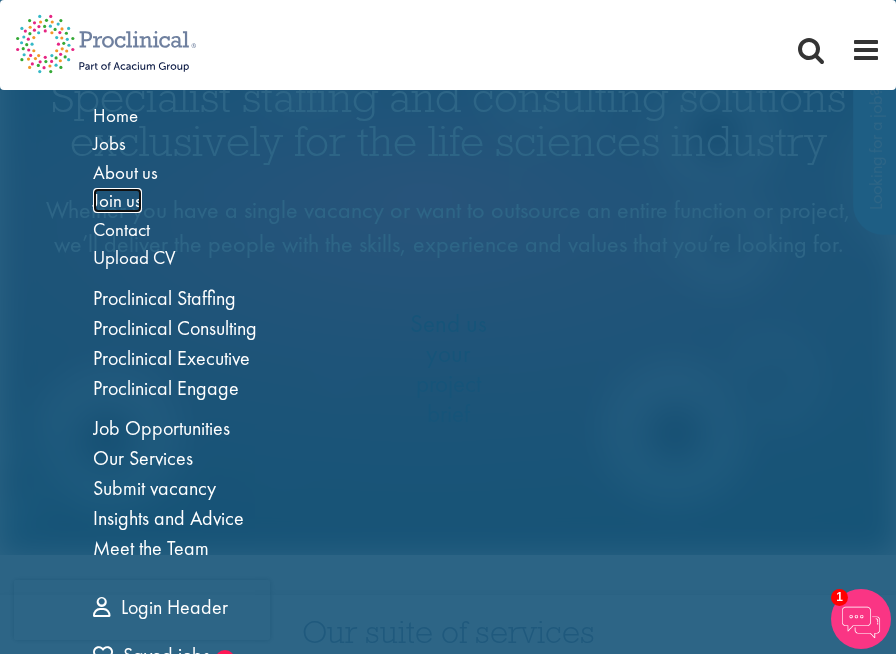 click on "Join us" at bounding box center [117, 200] 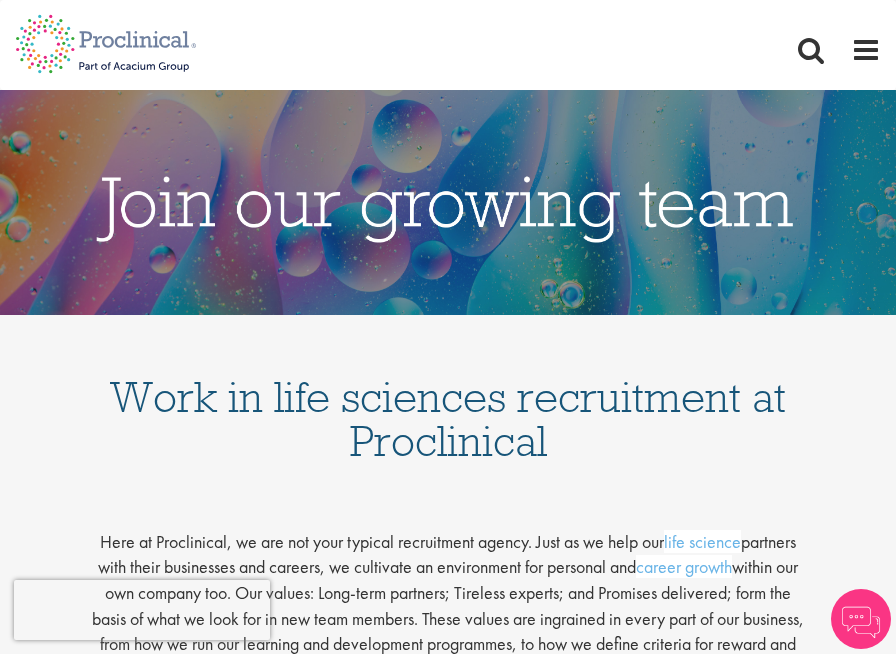 scroll, scrollTop: 0, scrollLeft: 0, axis: both 